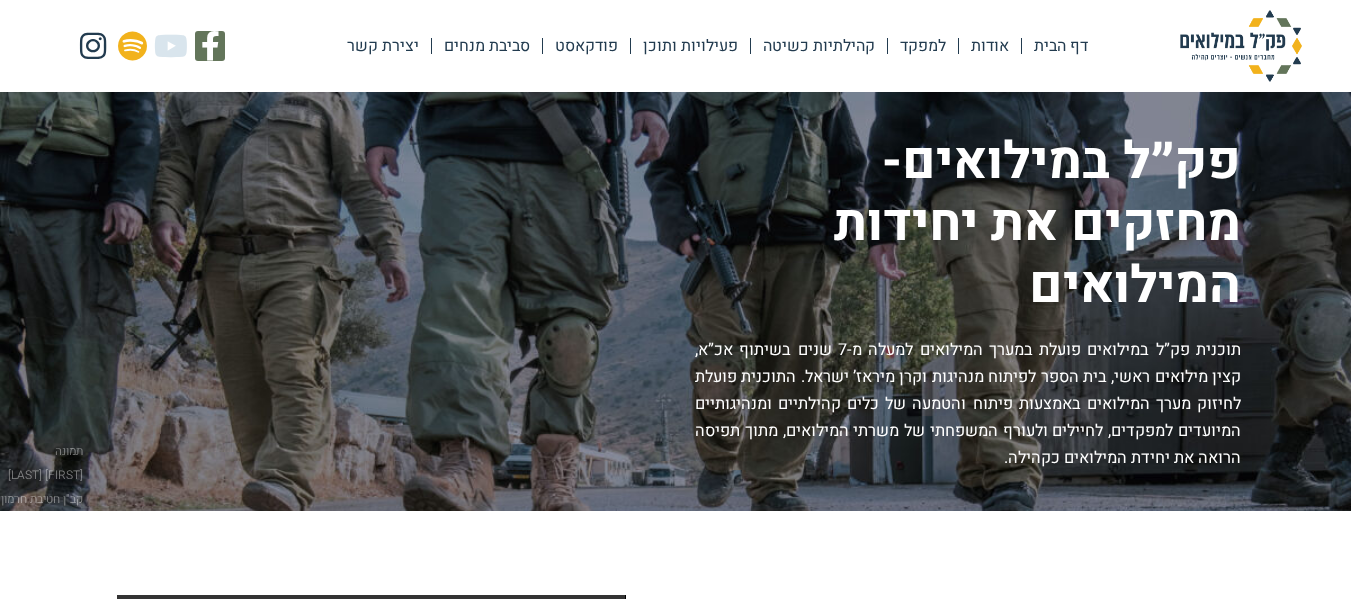 scroll, scrollTop: 0, scrollLeft: 0, axis: both 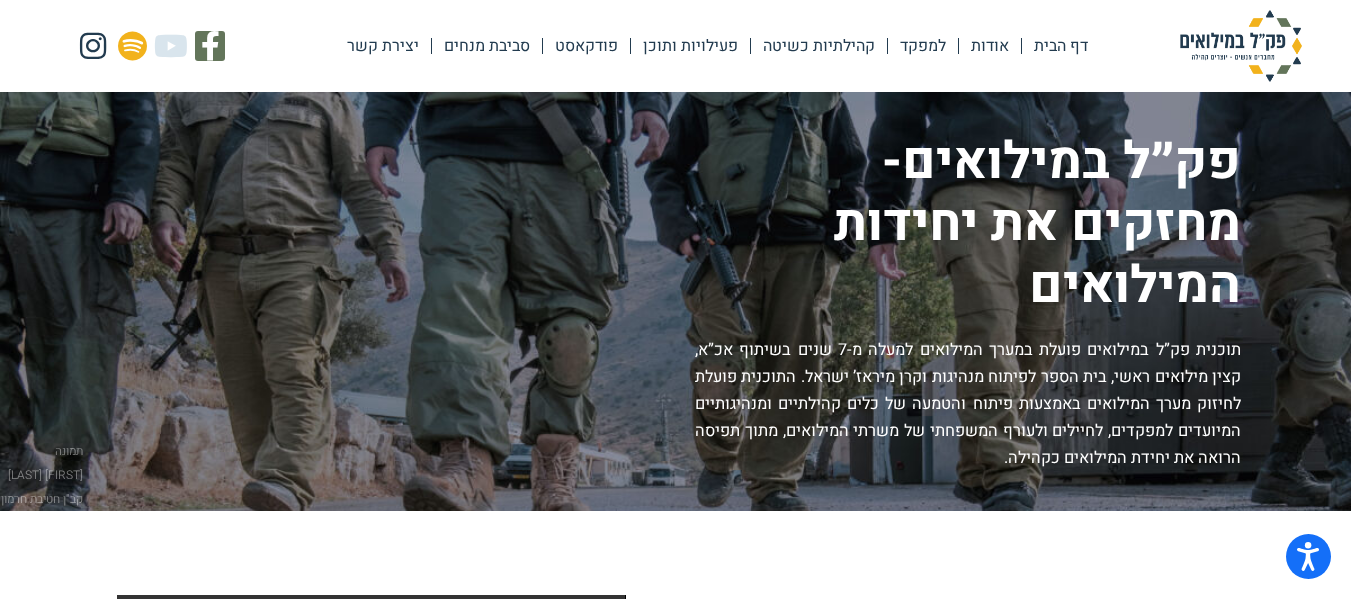 click on "פעילויות ותוכן" 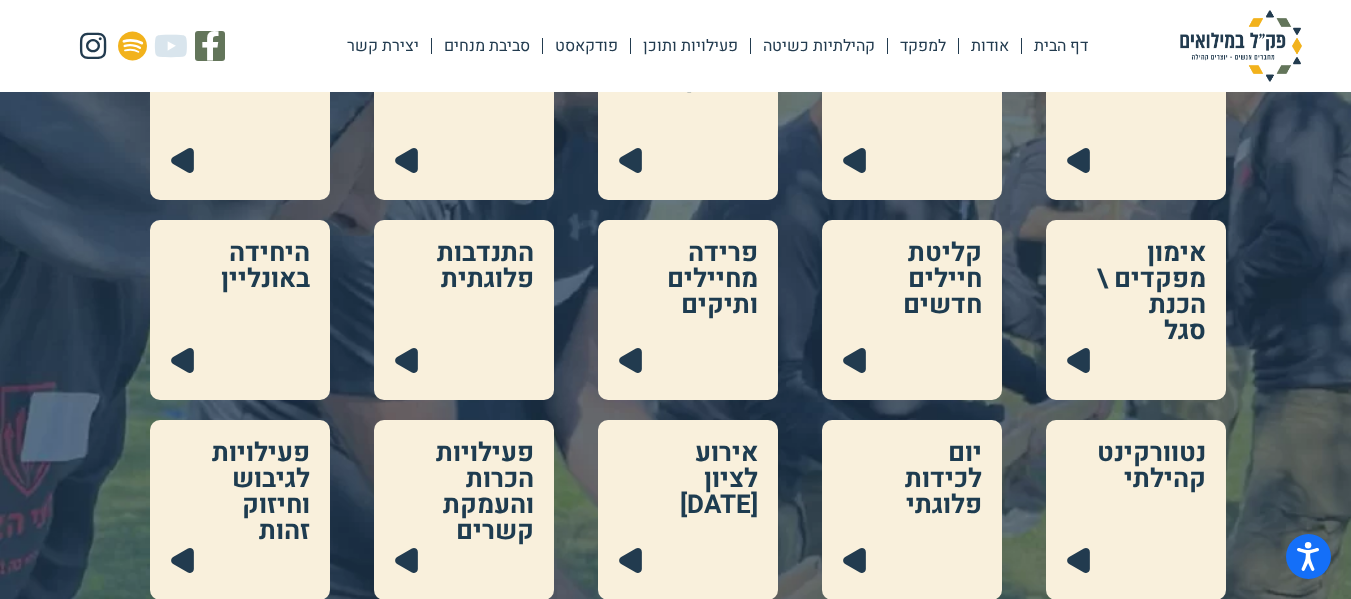 scroll, scrollTop: 400, scrollLeft: 0, axis: vertical 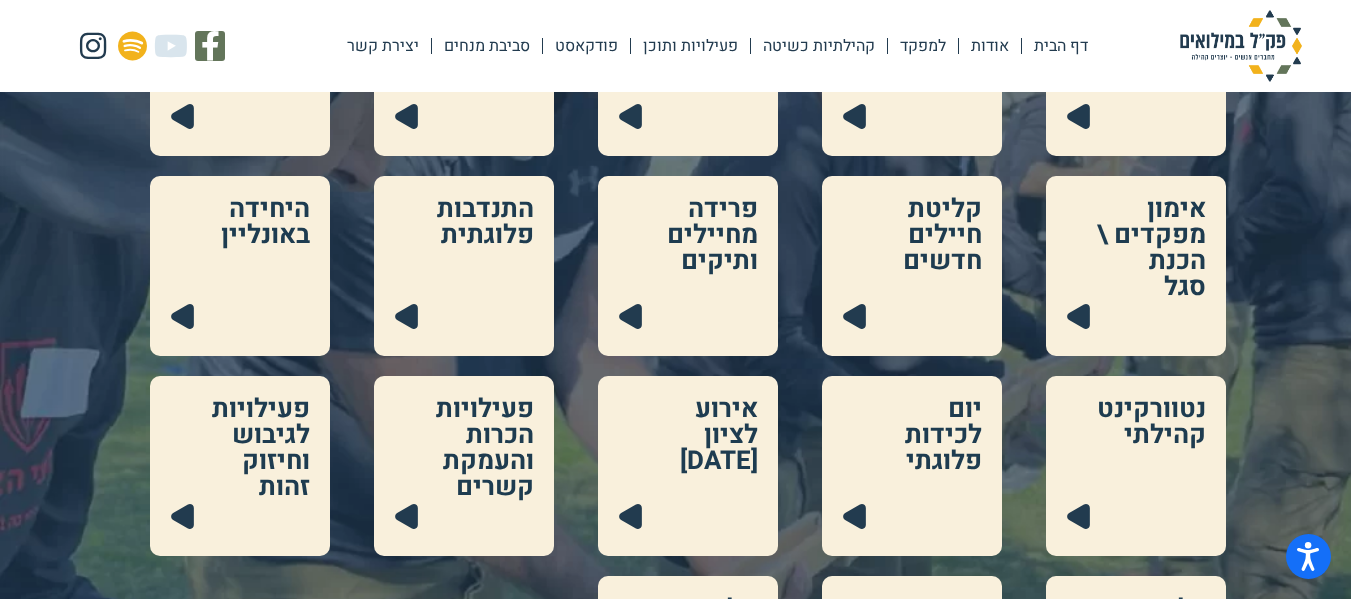 click at bounding box center [464, 266] 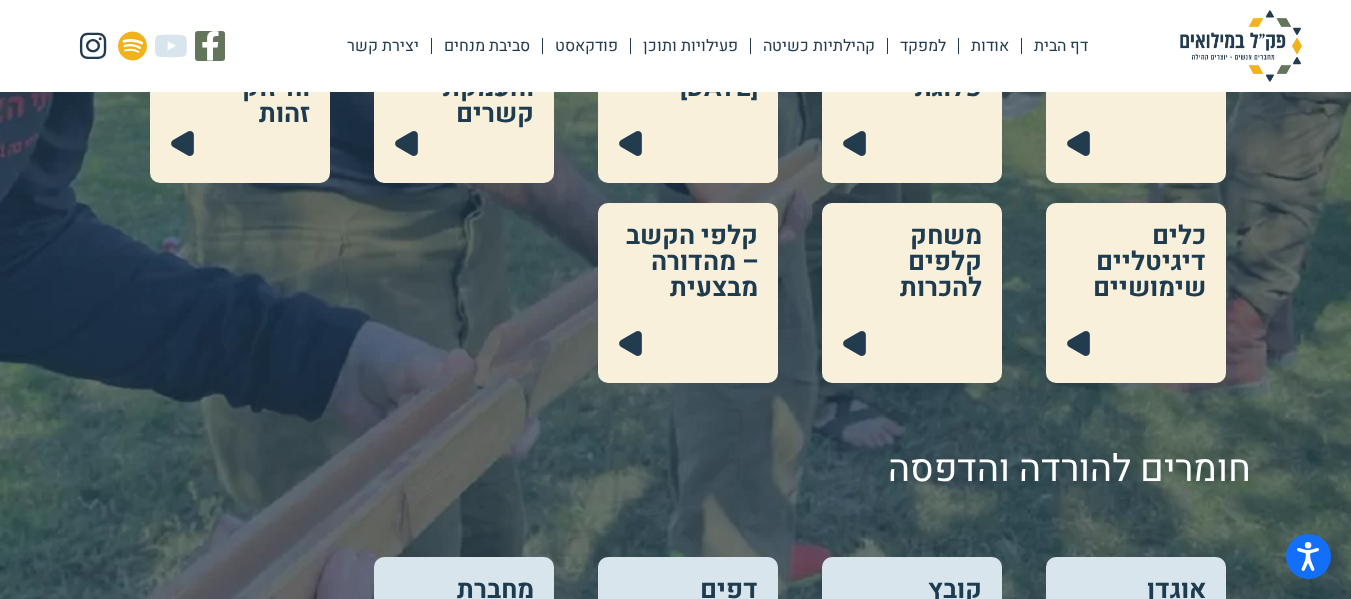 scroll, scrollTop: 800, scrollLeft: 0, axis: vertical 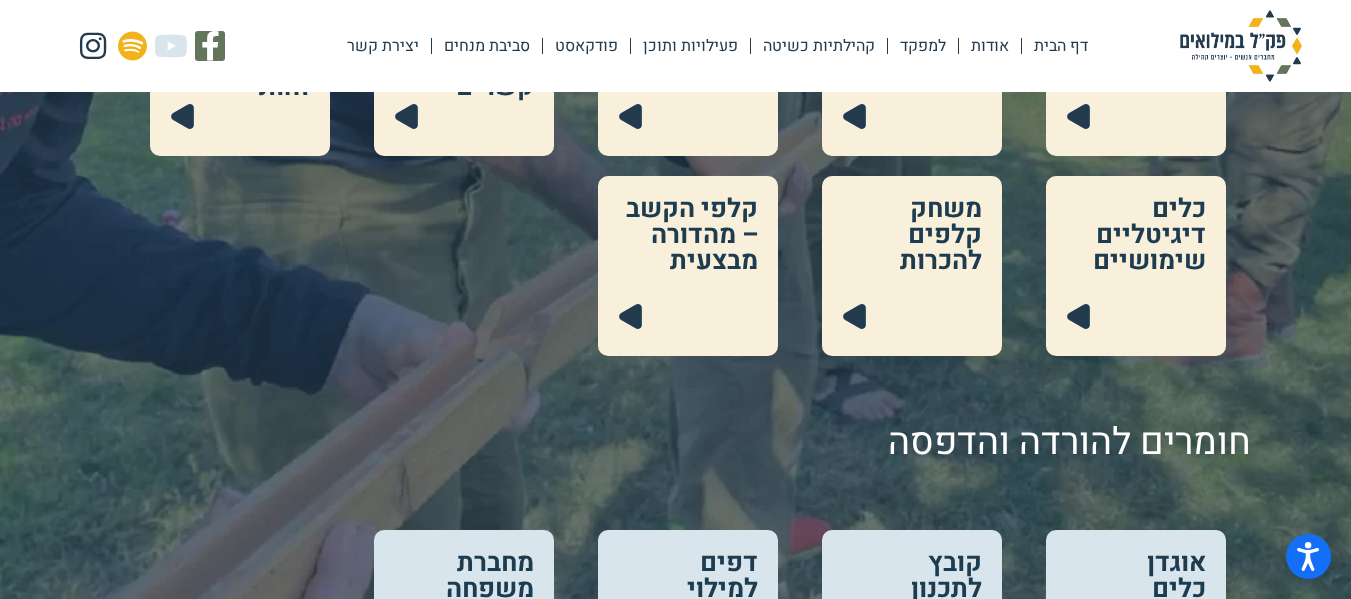 click at bounding box center (912, 266) 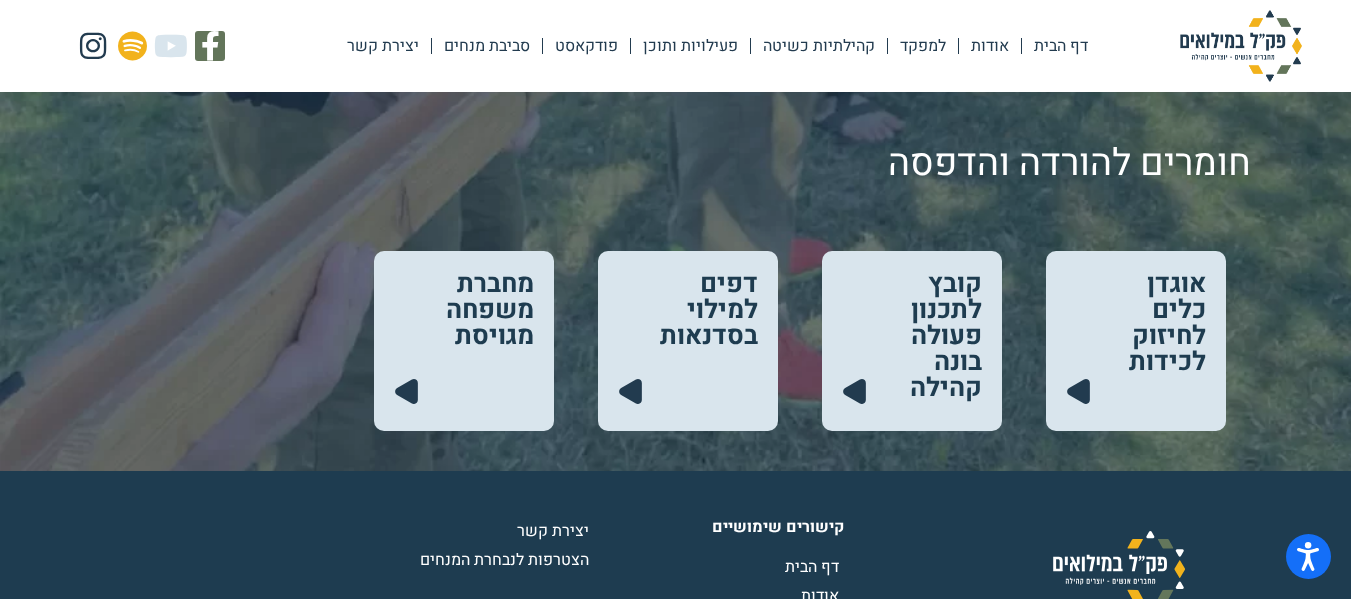 scroll, scrollTop: 1100, scrollLeft: 0, axis: vertical 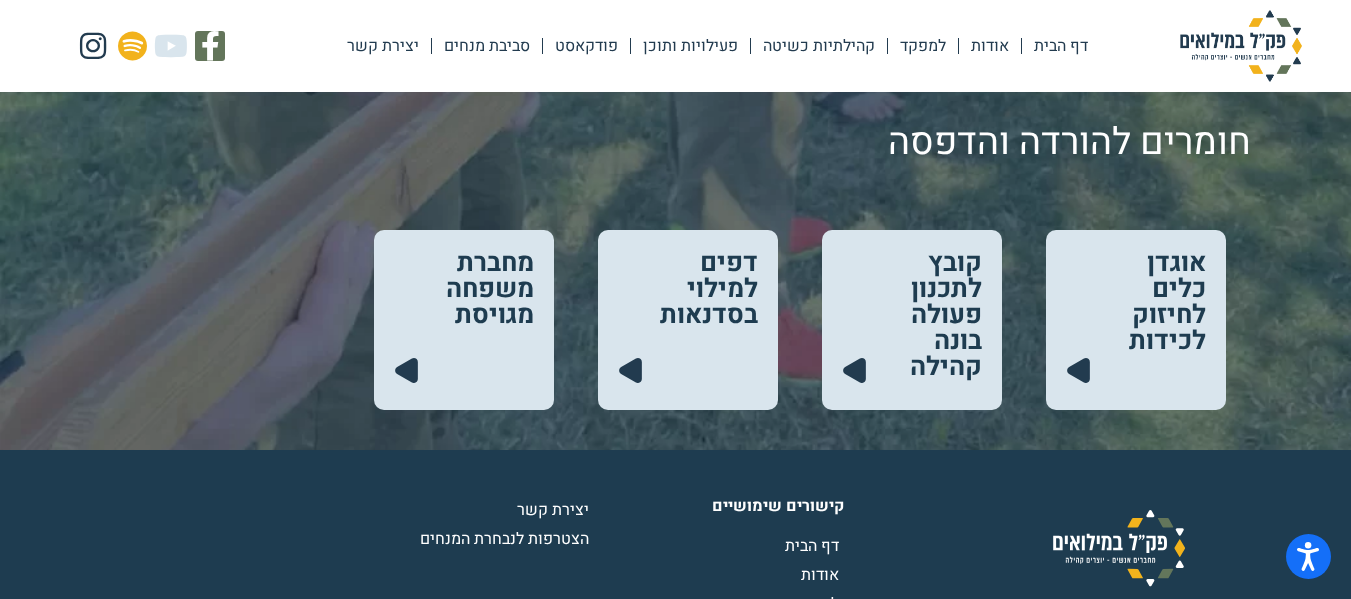 click at bounding box center [912, 320] 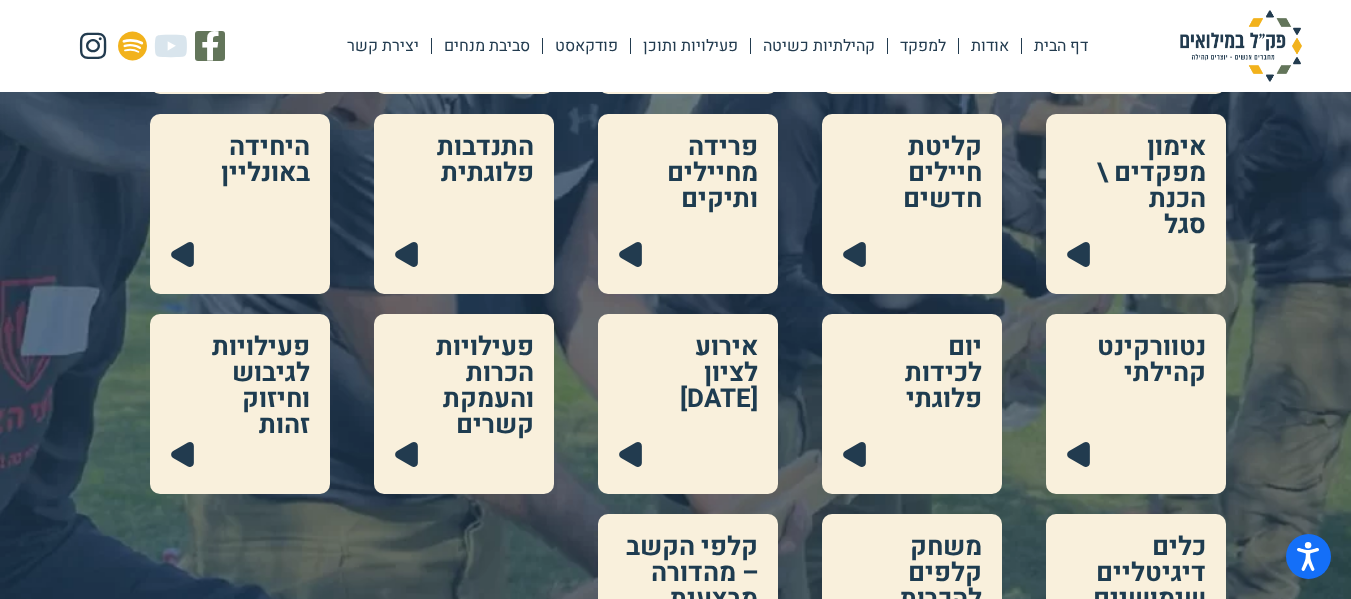 scroll, scrollTop: 500, scrollLeft: 0, axis: vertical 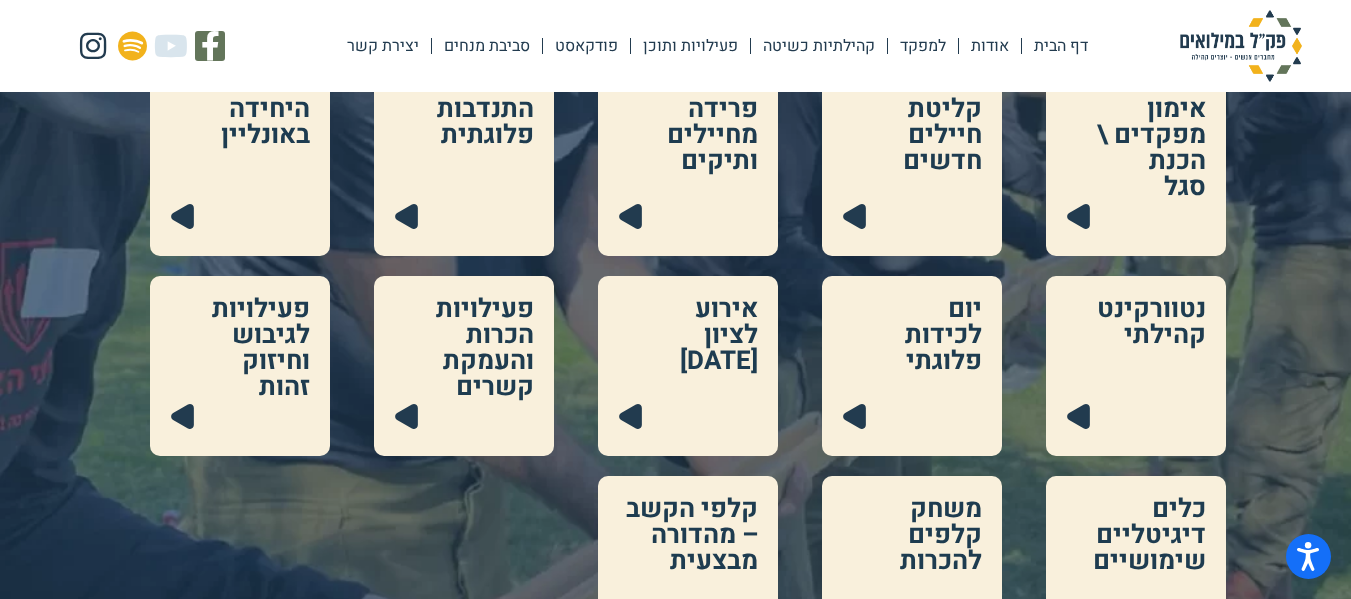 click at bounding box center [240, 366] 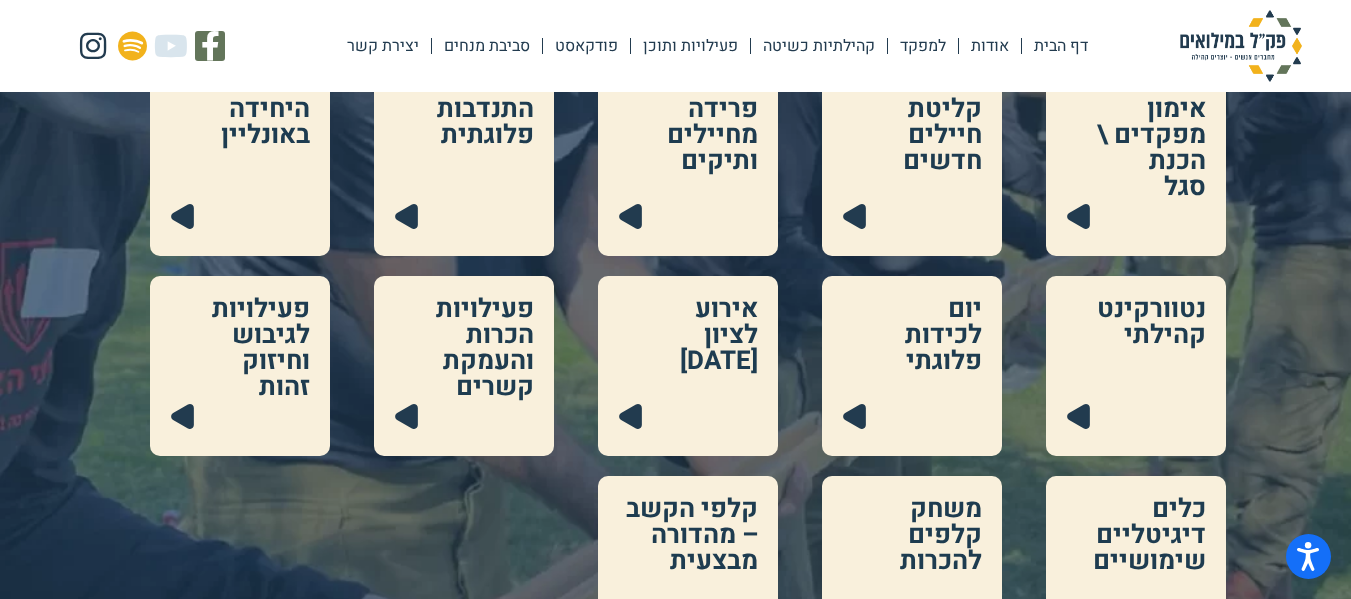click at bounding box center (464, 366) 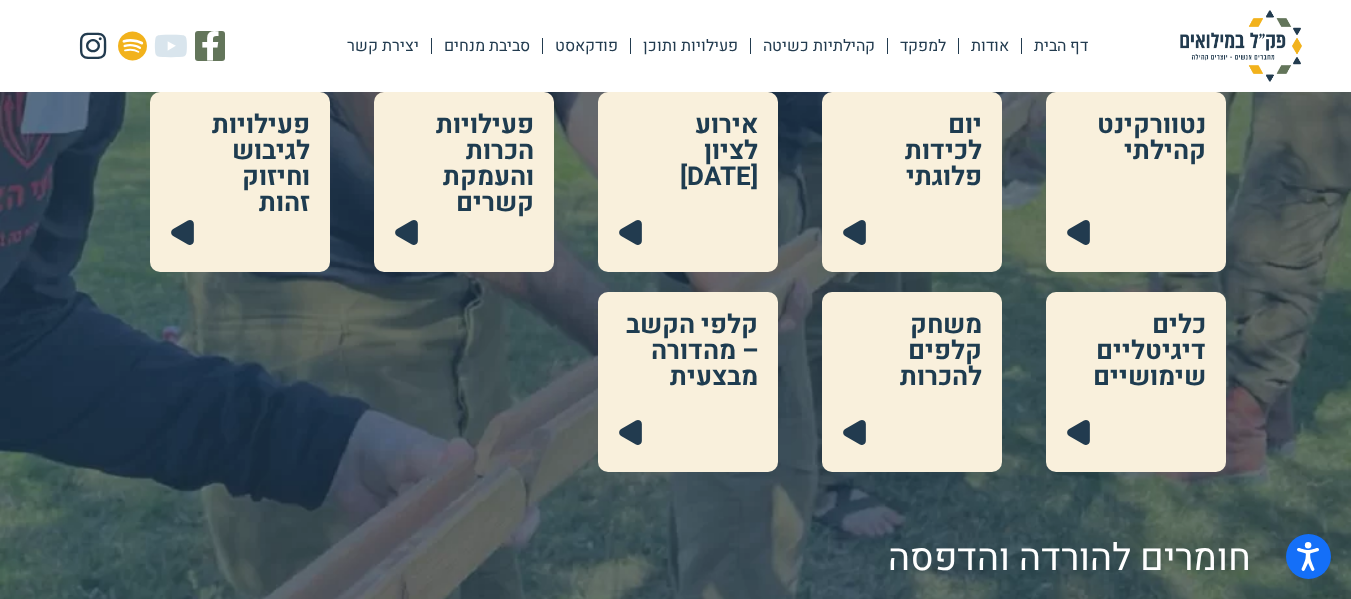 scroll, scrollTop: 700, scrollLeft: 0, axis: vertical 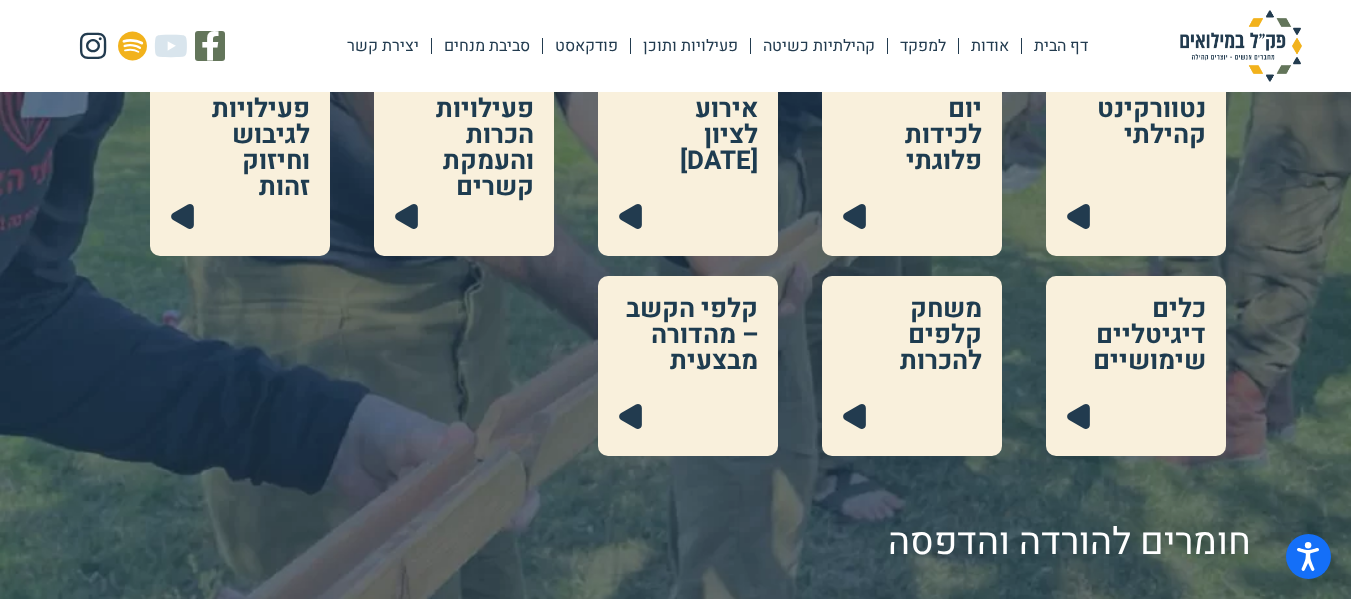 click at bounding box center [688, 366] 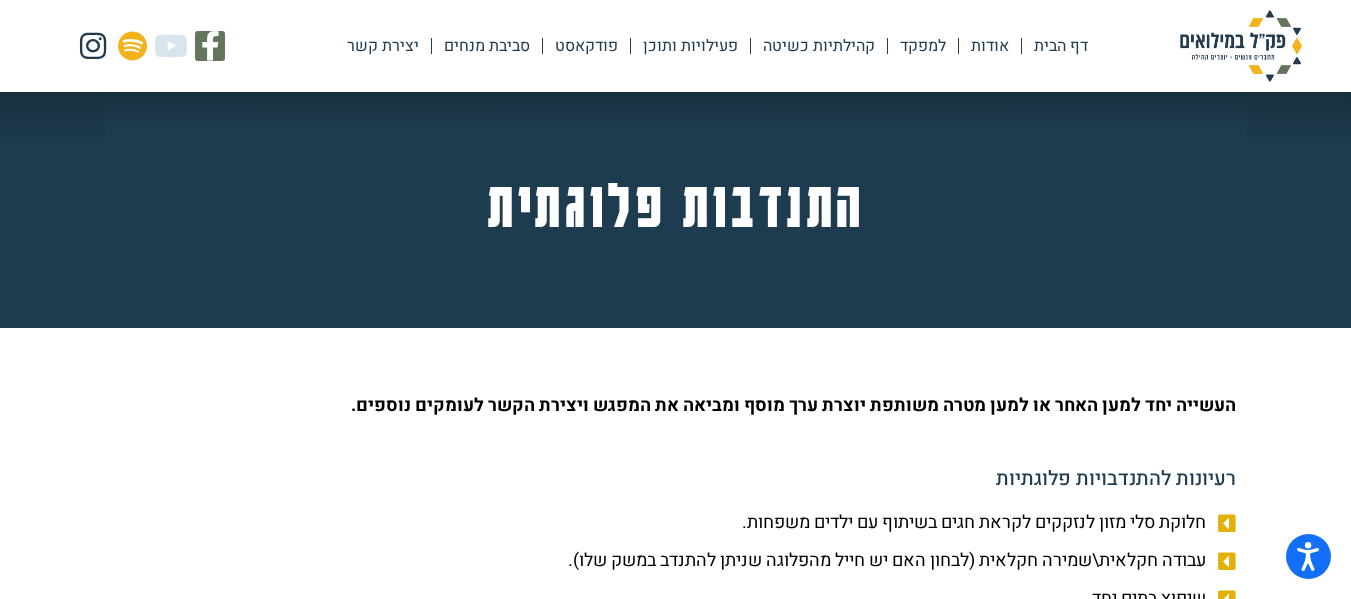 scroll, scrollTop: 0, scrollLeft: 0, axis: both 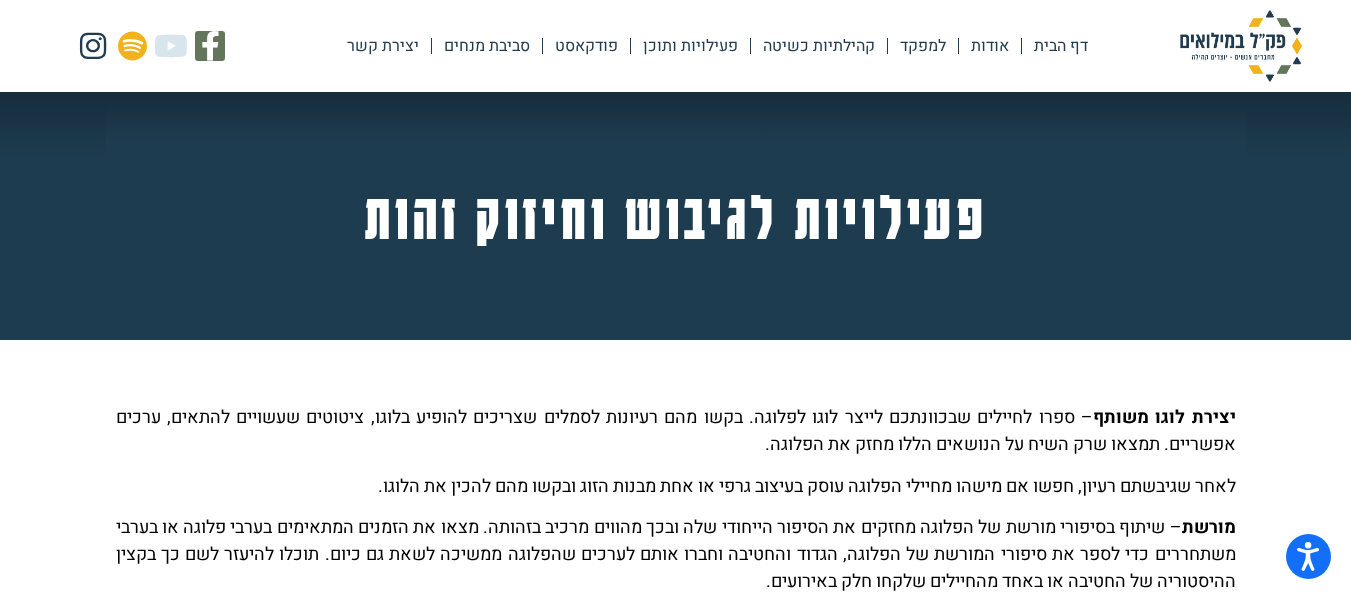click on "פעילויות לגיבוש וחיזוק זהות" at bounding box center (676, 216) 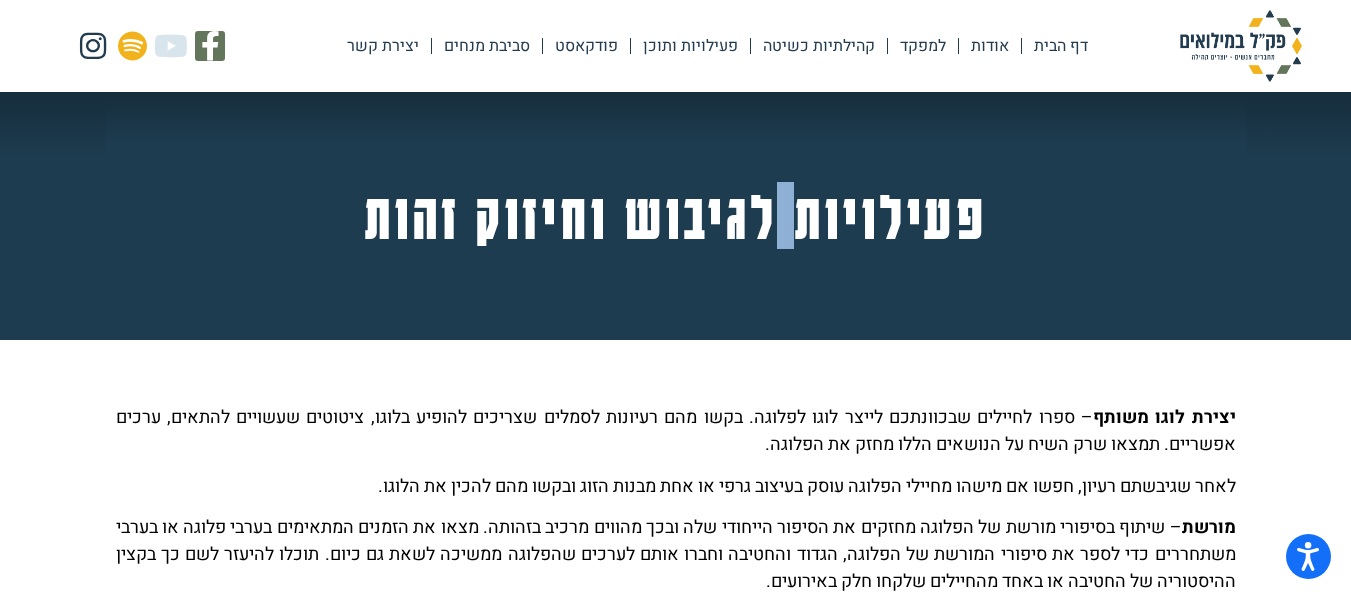 click on "פעילויות לגיבוש וחיזוק זהות" at bounding box center [676, 216] 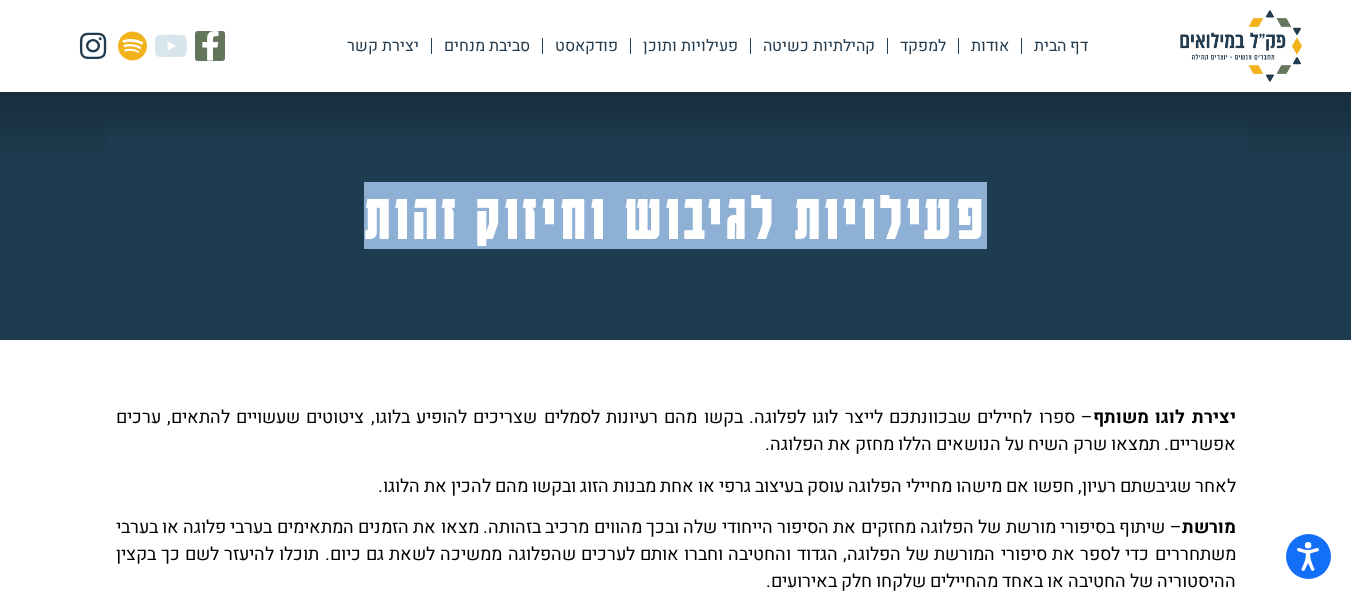click on "פעילויות לגיבוש וחיזוק זהות" at bounding box center (676, 216) 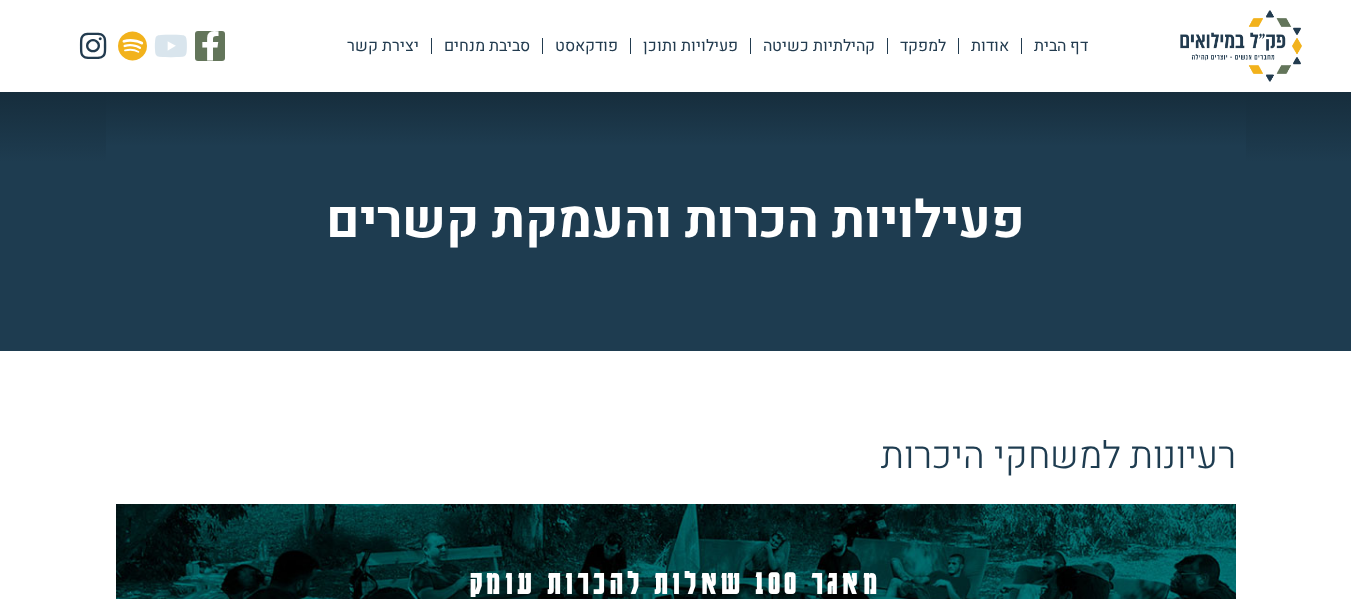 scroll, scrollTop: 0, scrollLeft: 0, axis: both 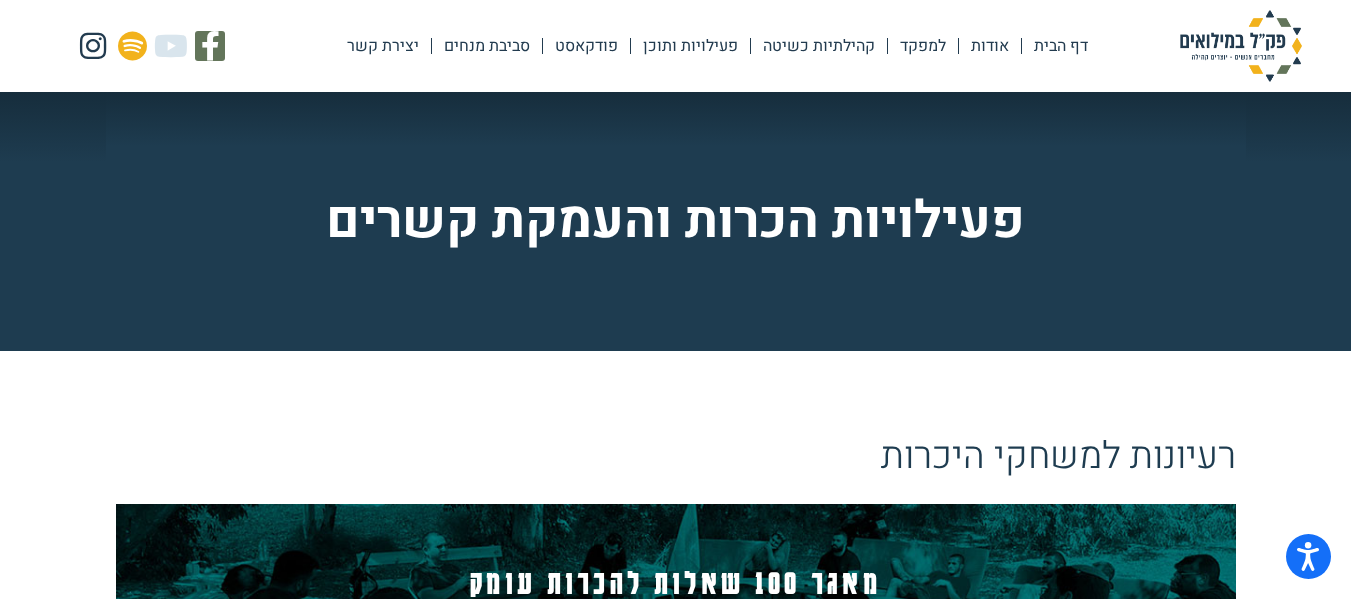 click on "פעילויות הכרות והעמקת קשרים" at bounding box center [676, 221] 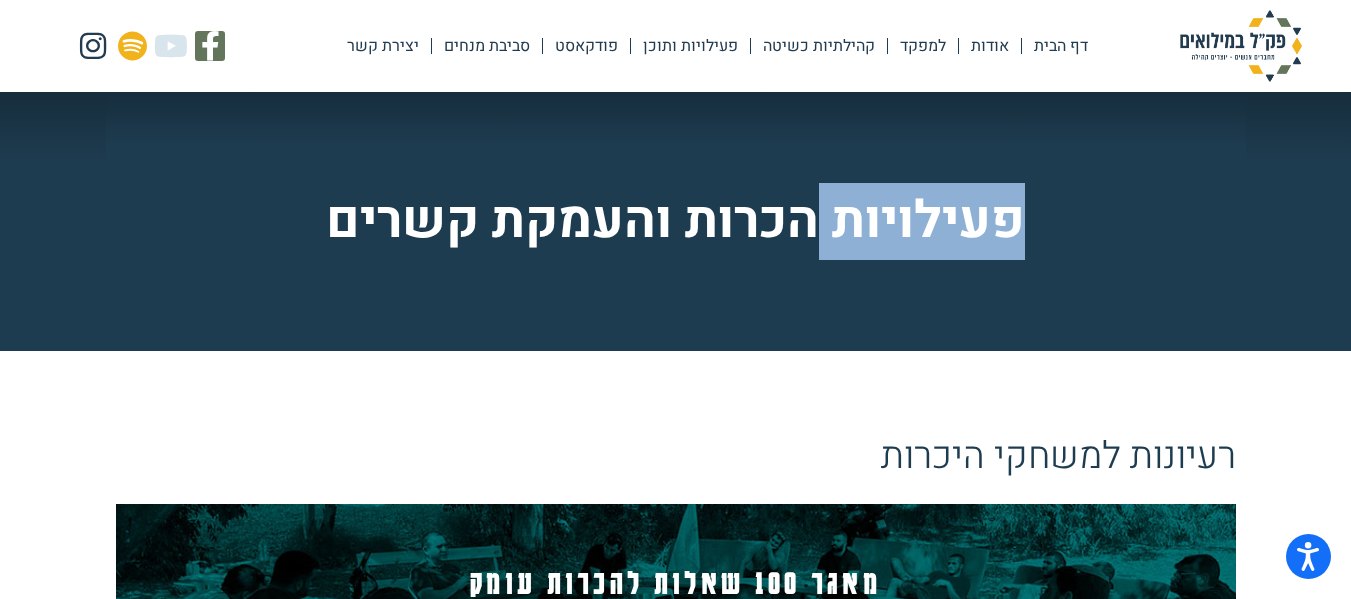 click on "פעילויות הכרות והעמקת קשרים" at bounding box center [676, 221] 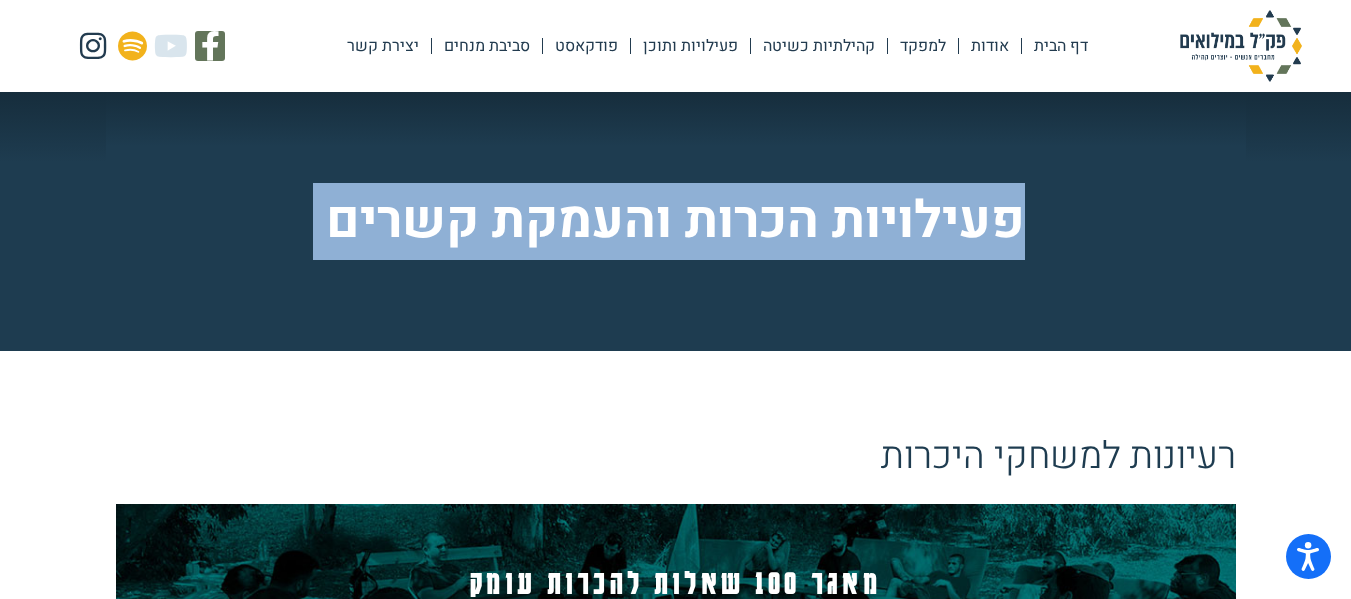 click on "פעילויות הכרות והעמקת קשרים" at bounding box center [676, 221] 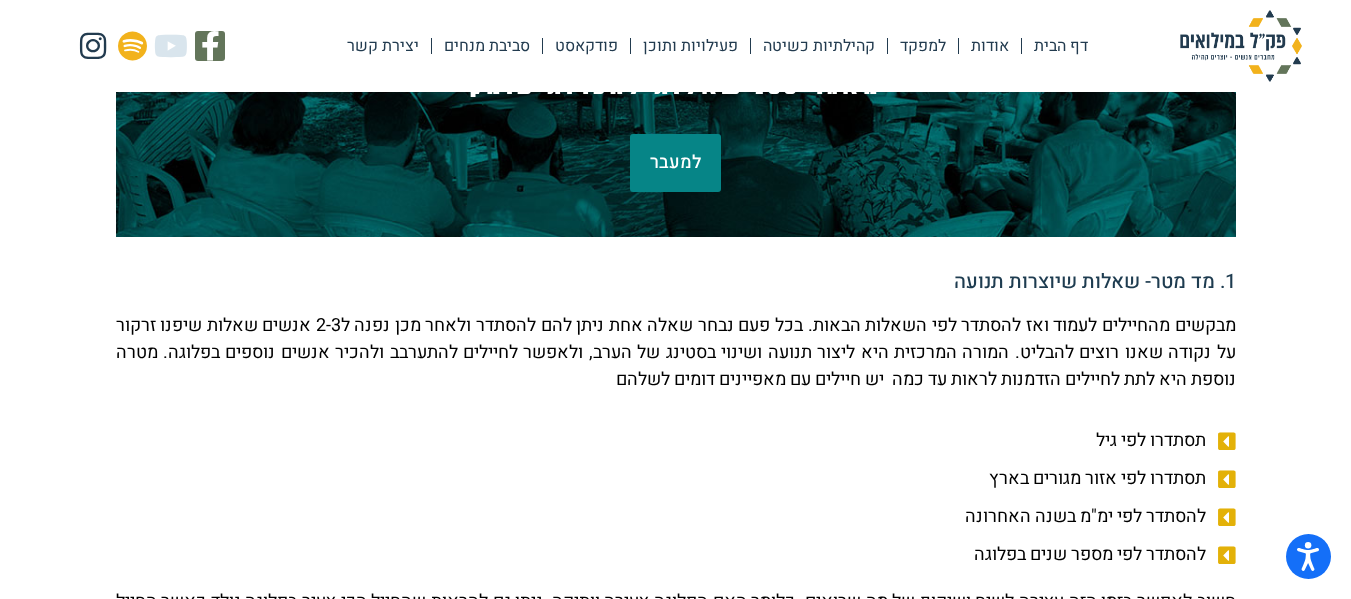 scroll, scrollTop: 1000, scrollLeft: 0, axis: vertical 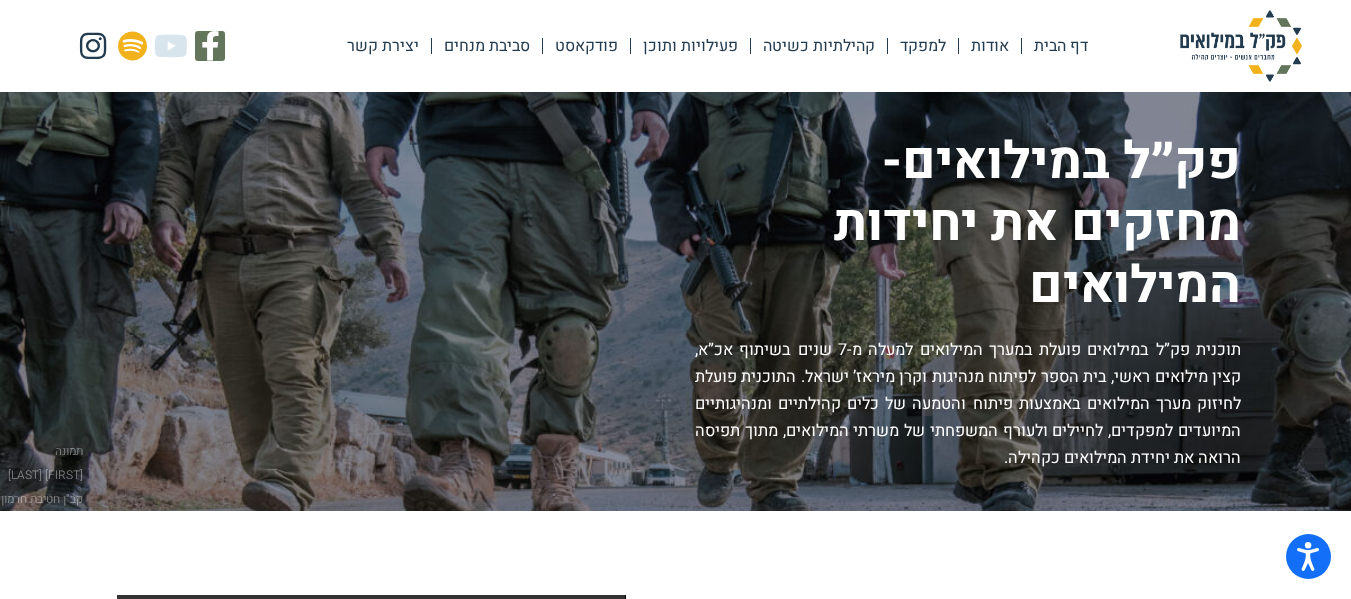click on "פעילויות ותוכן" 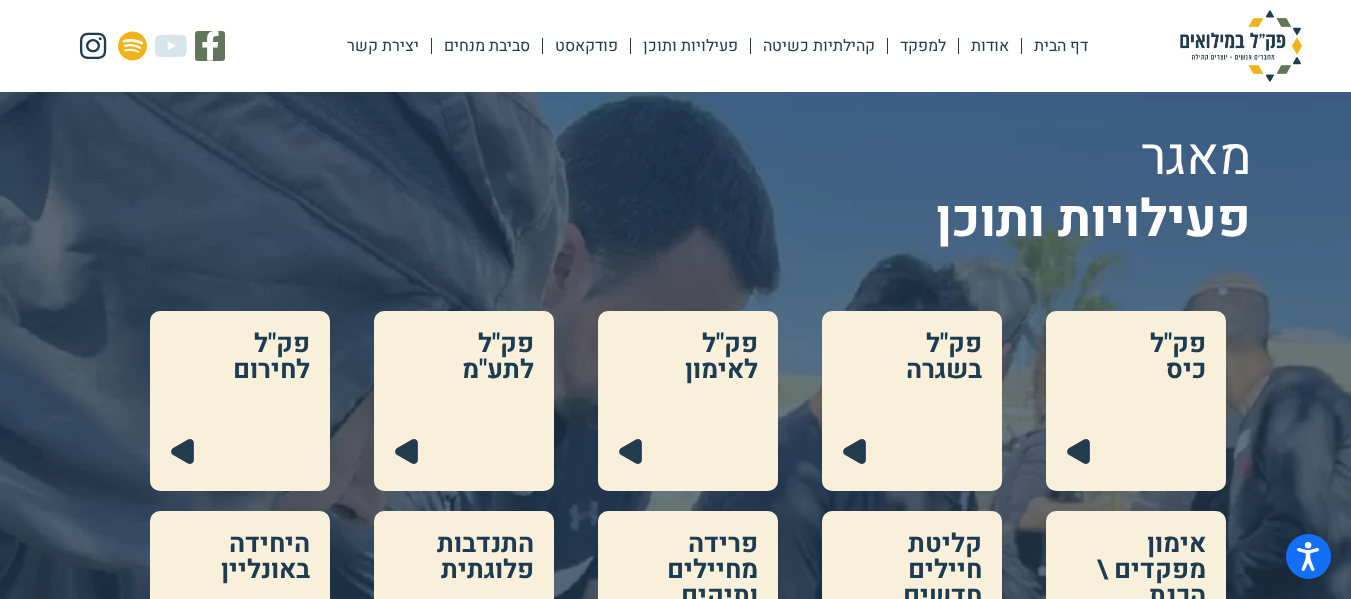 scroll, scrollTop: 100, scrollLeft: 0, axis: vertical 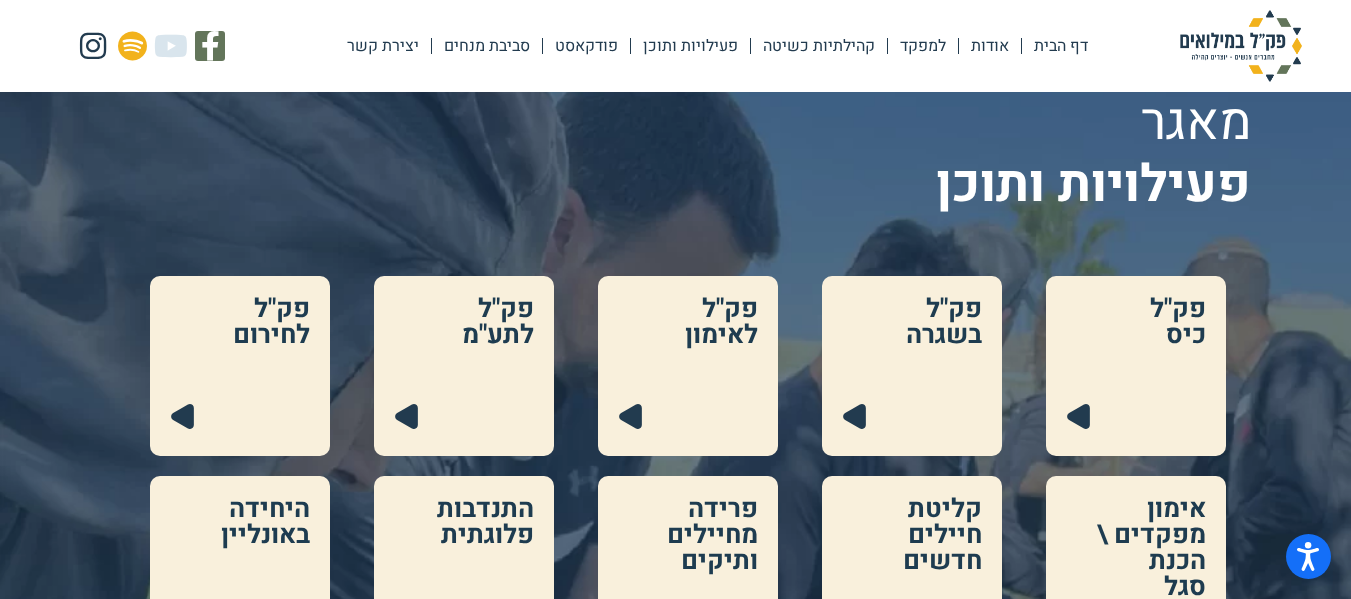 click at bounding box center [1136, 366] 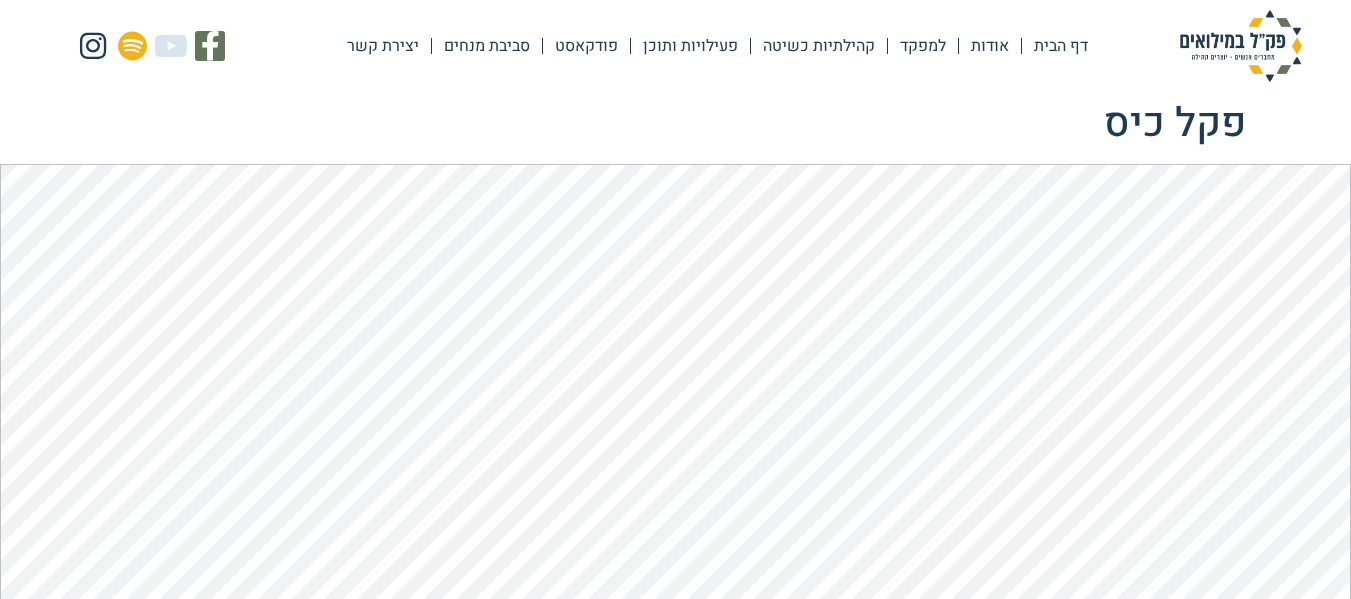 scroll, scrollTop: 0, scrollLeft: 0, axis: both 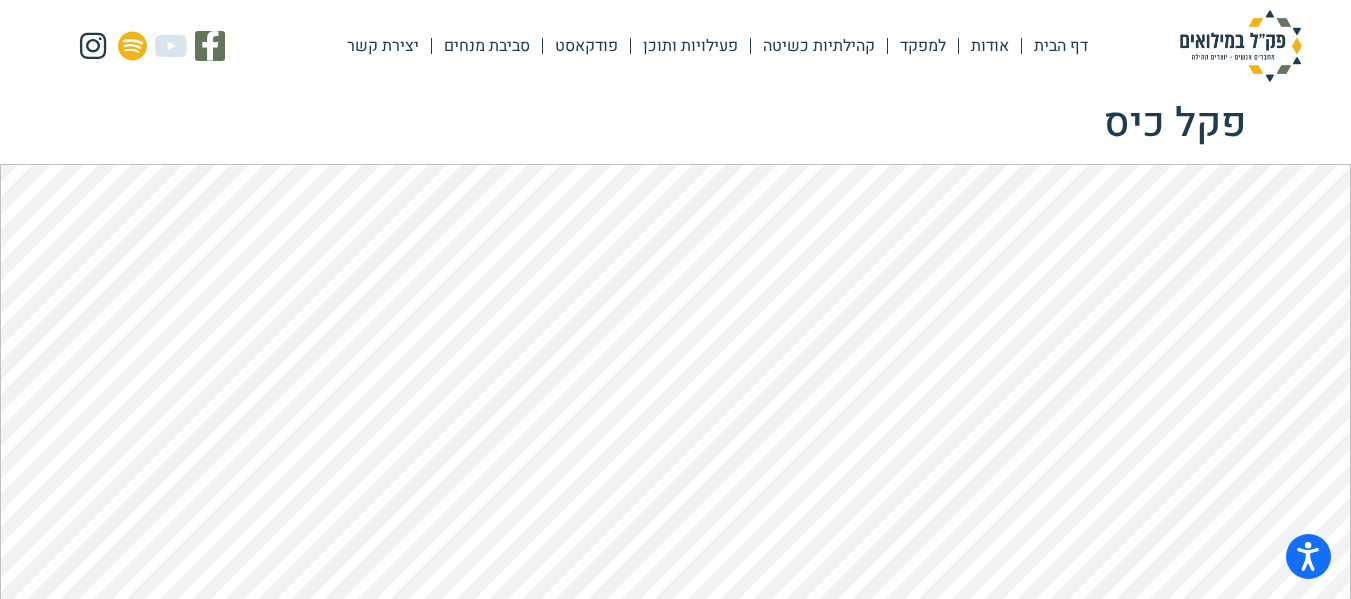 click on "קהילתיות כשיטה" 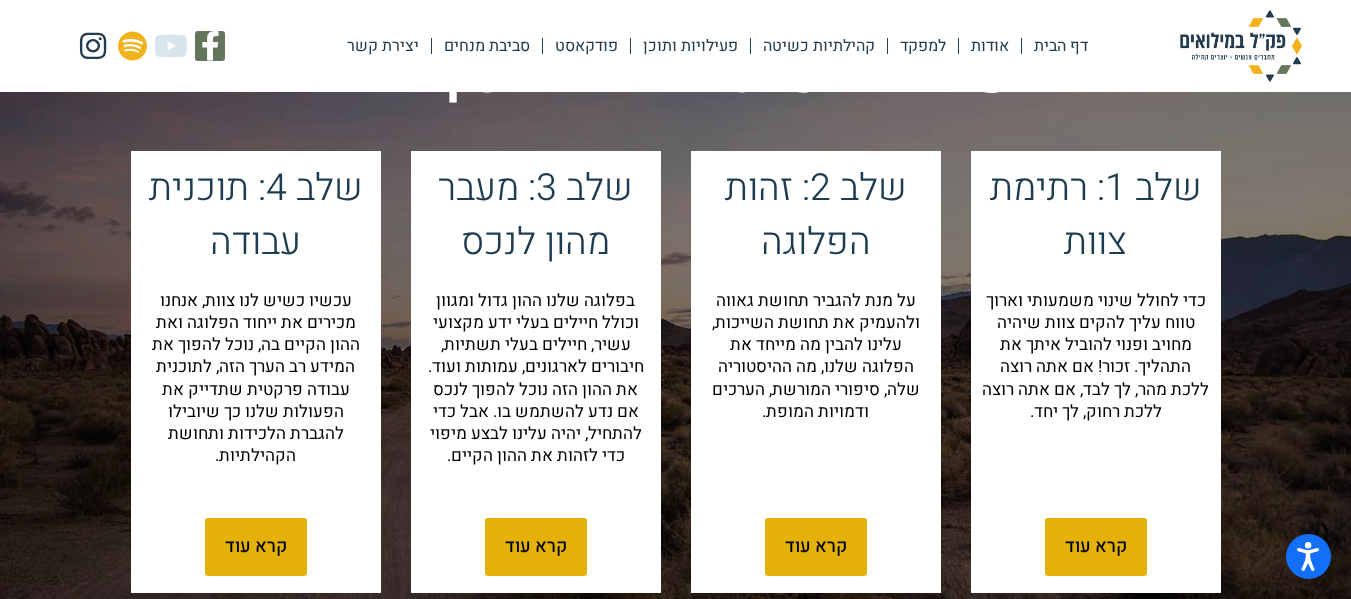 scroll, scrollTop: 2100, scrollLeft: 0, axis: vertical 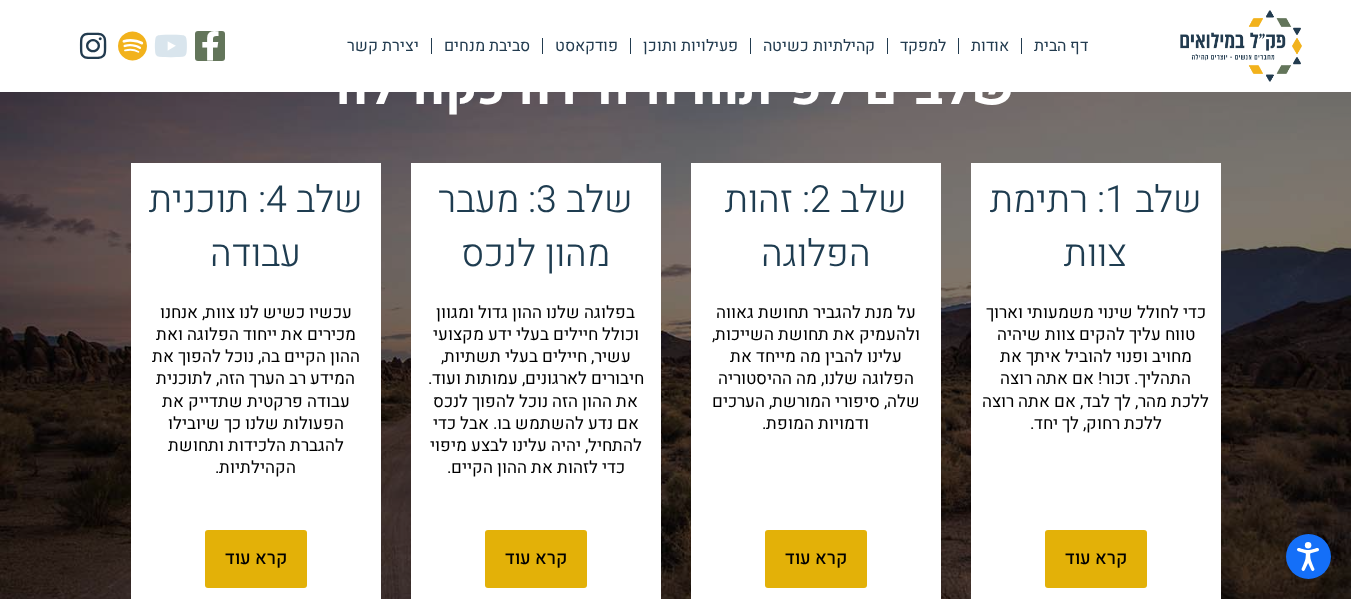 click on "פעילויות ותוכן" 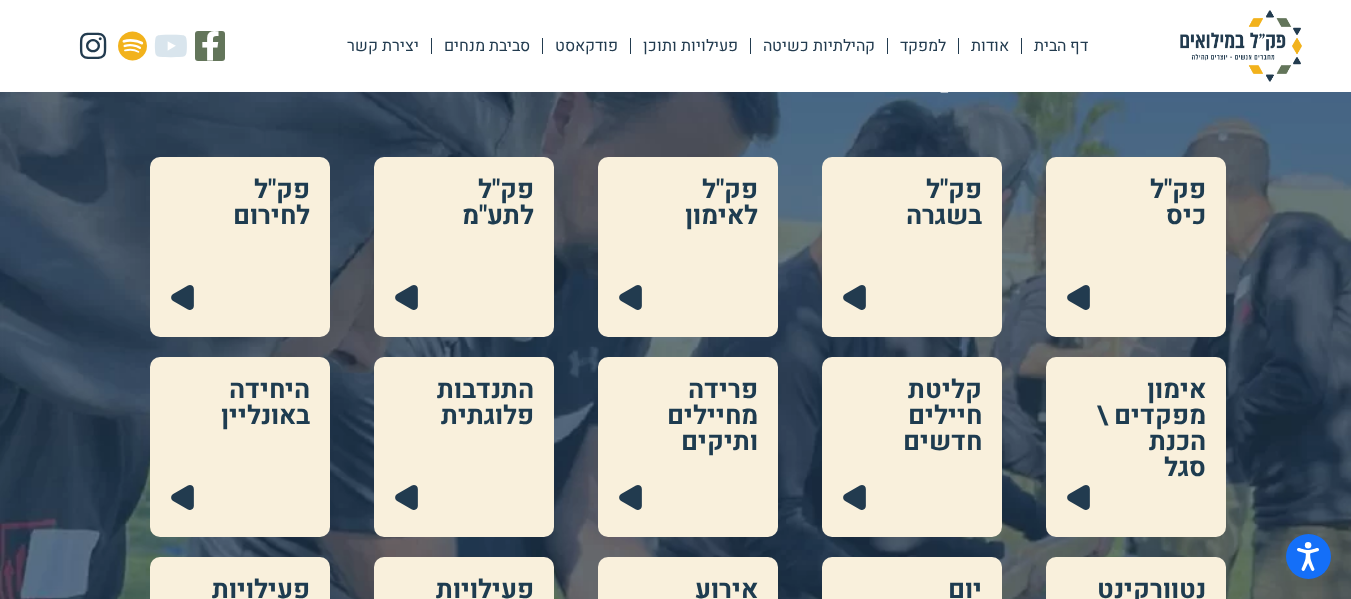 scroll, scrollTop: 300, scrollLeft: 0, axis: vertical 